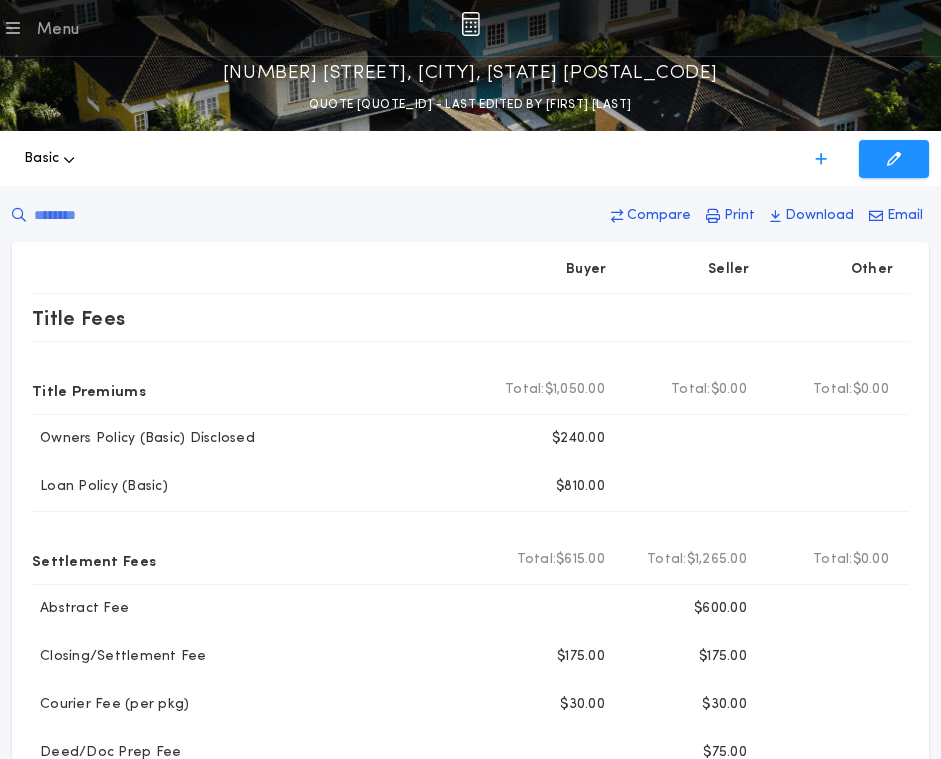 scroll, scrollTop: 0, scrollLeft: 0, axis: both 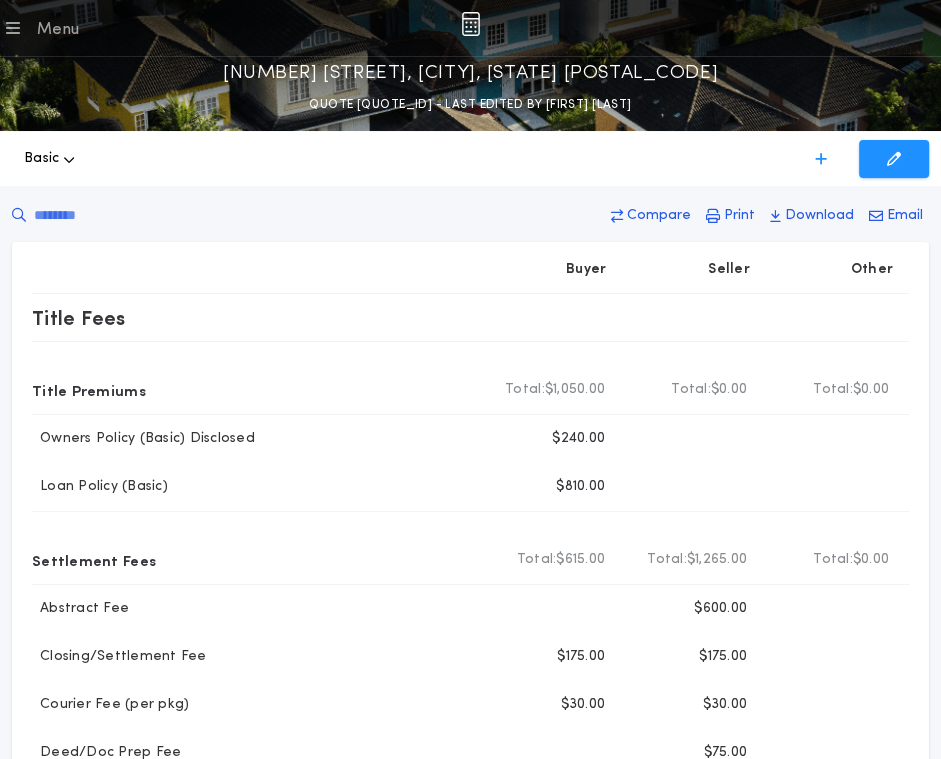 click on "Menu" at bounding box center (57, 30) 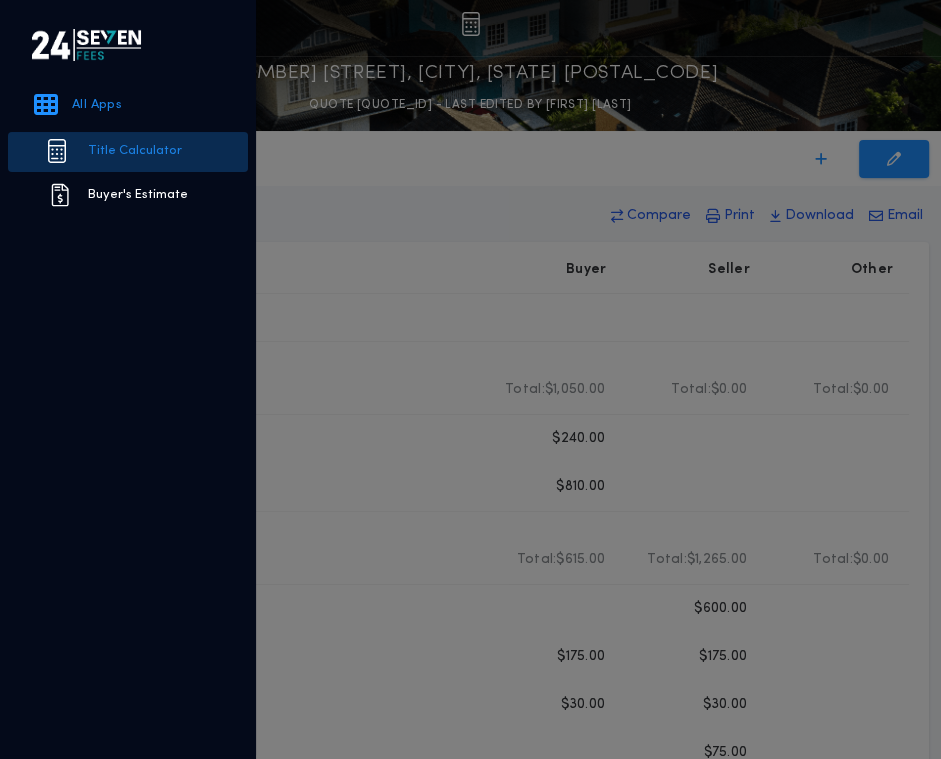 click on "Title Calculator" at bounding box center (128, 152) 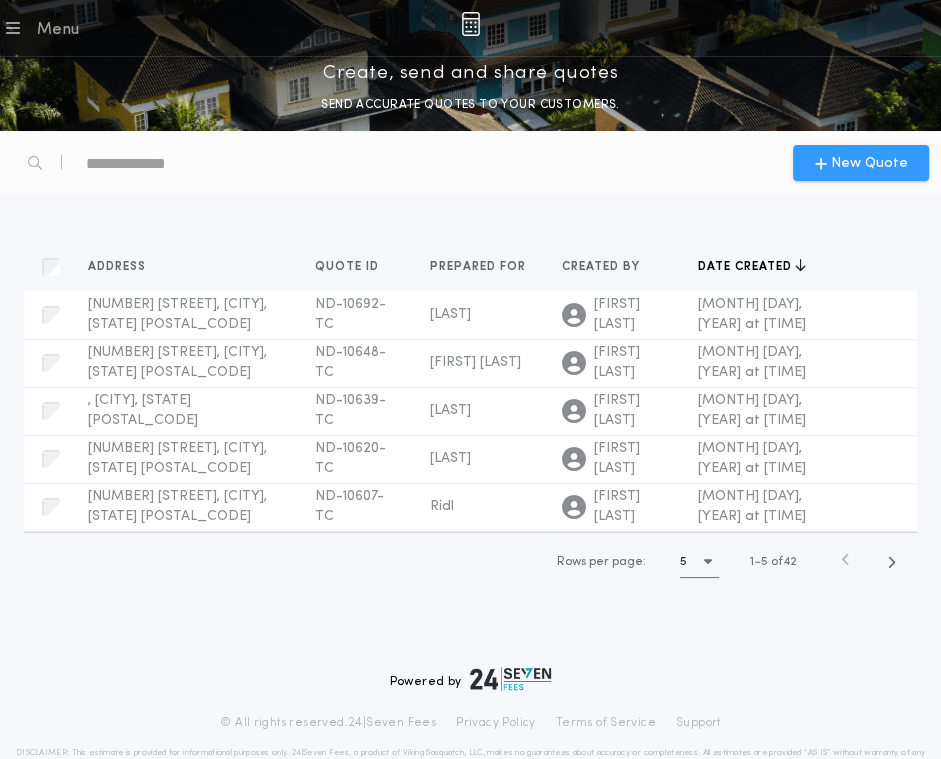 click on "New Quote" at bounding box center (869, 163) 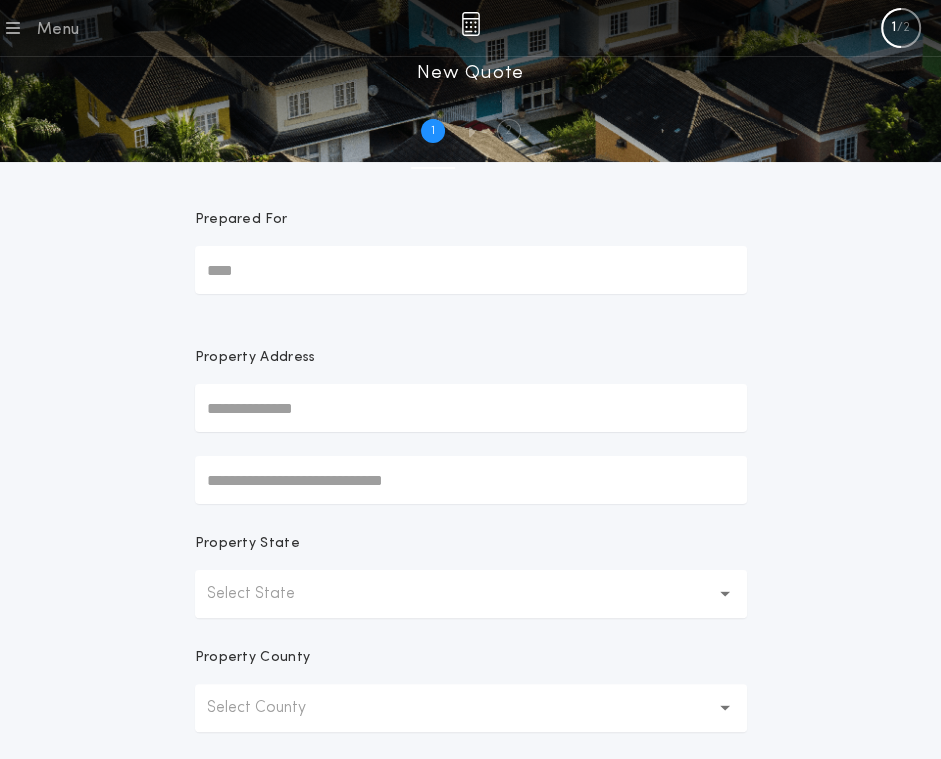 click on "Prepared For" at bounding box center (471, 228) 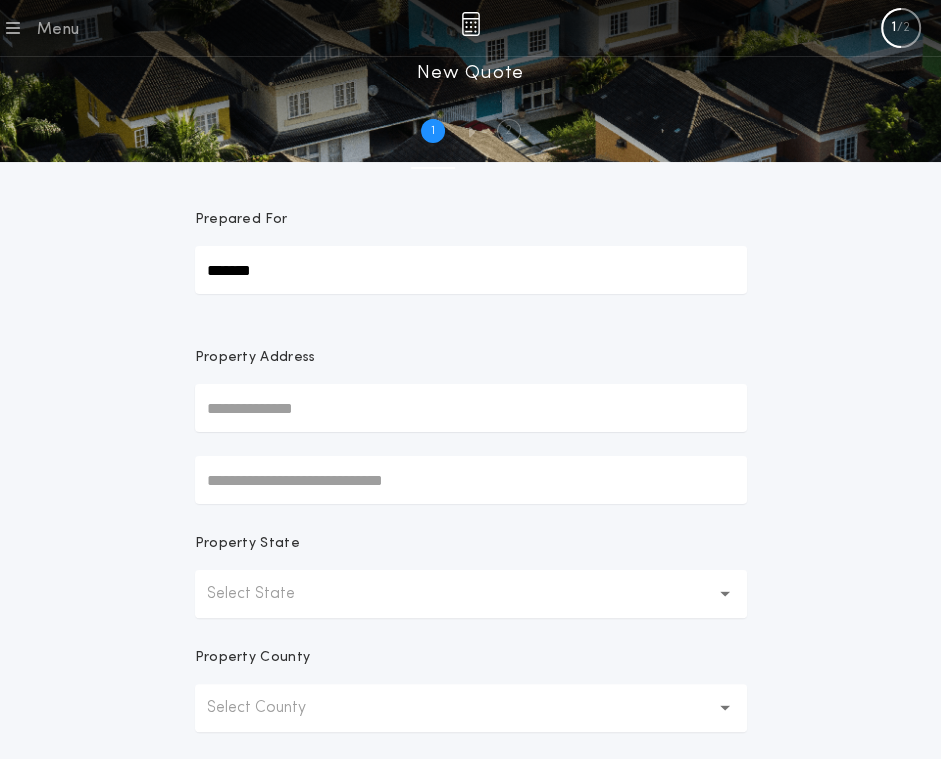 type on "*******" 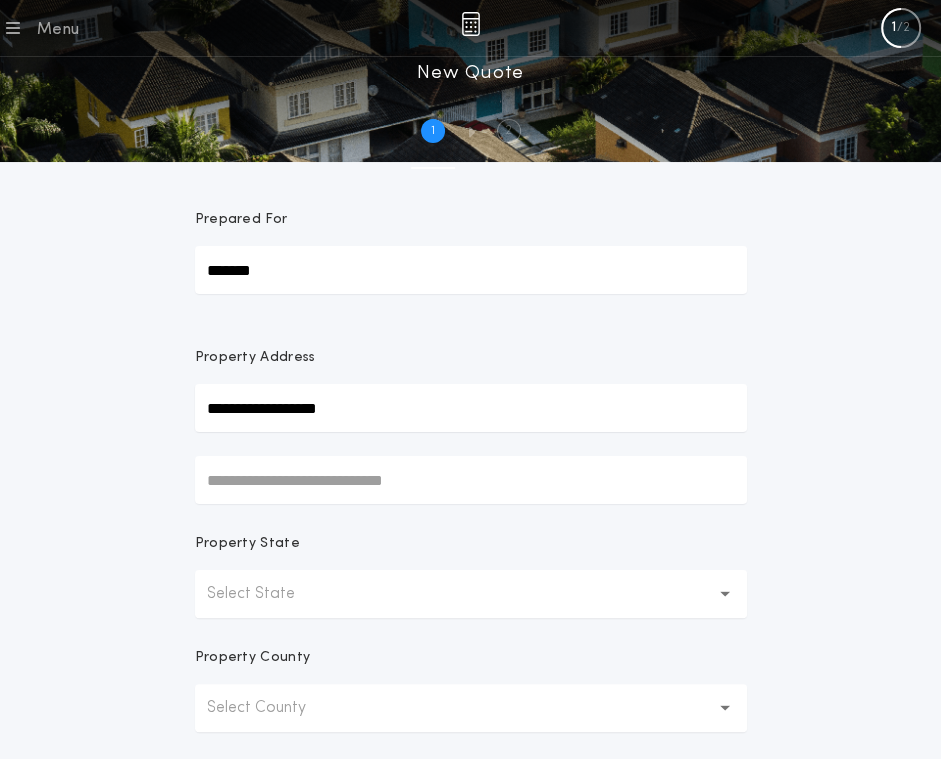 type on "**********" 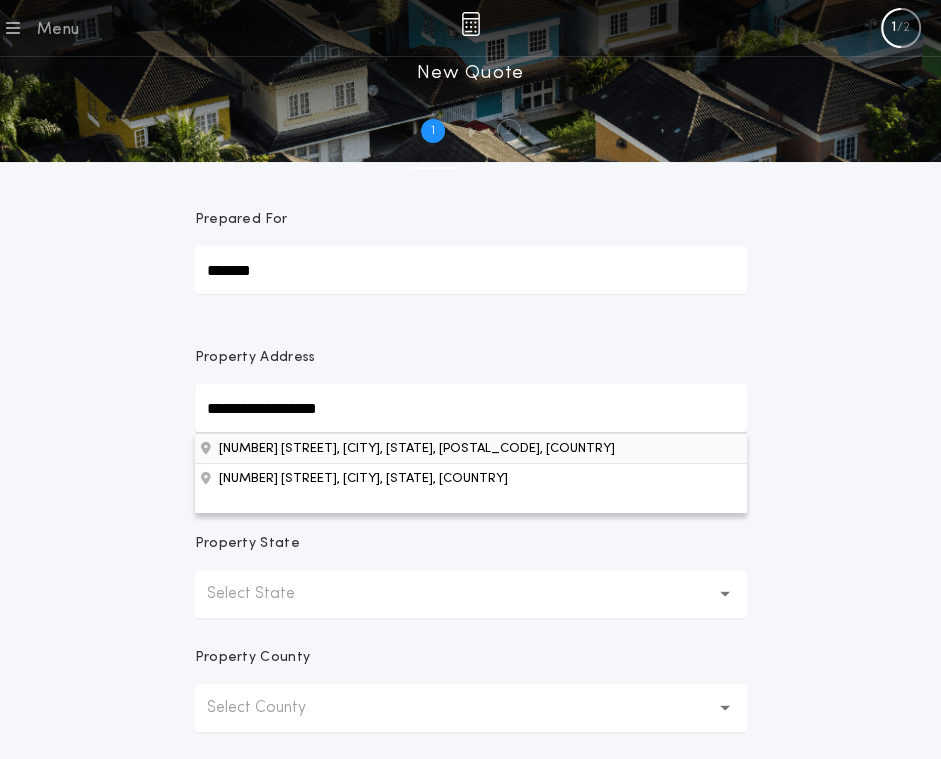 click on "[NUMBER] [STREET], [CITY], [STATE], [POSTAL_CODE], [COUNTRY]" at bounding box center [471, 448] 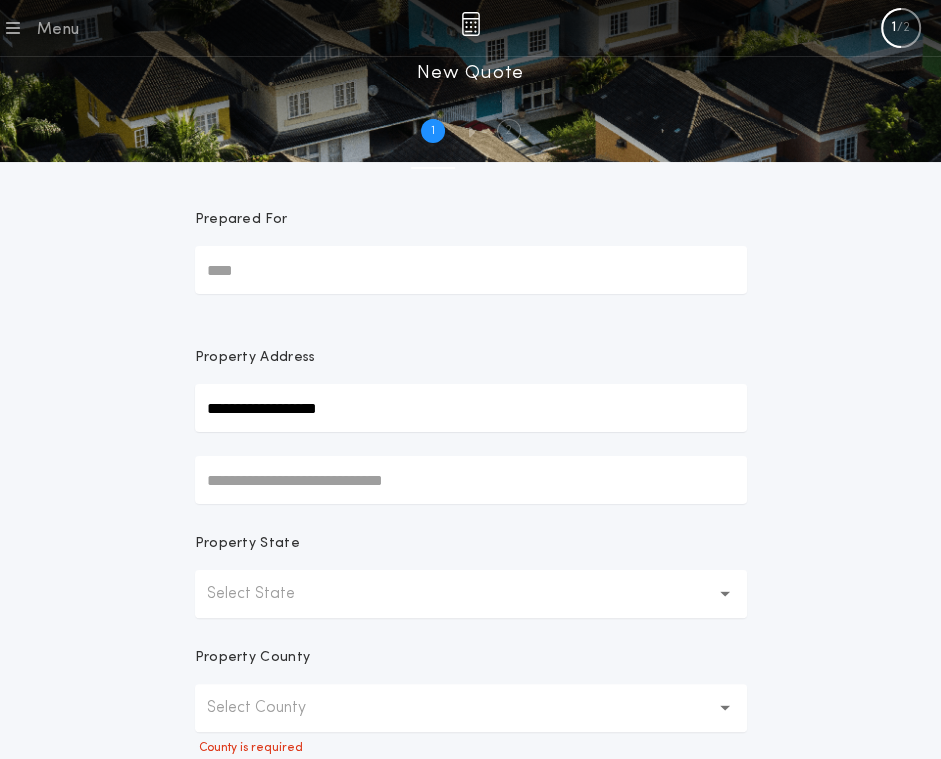 click on "**********" at bounding box center (470, 595) 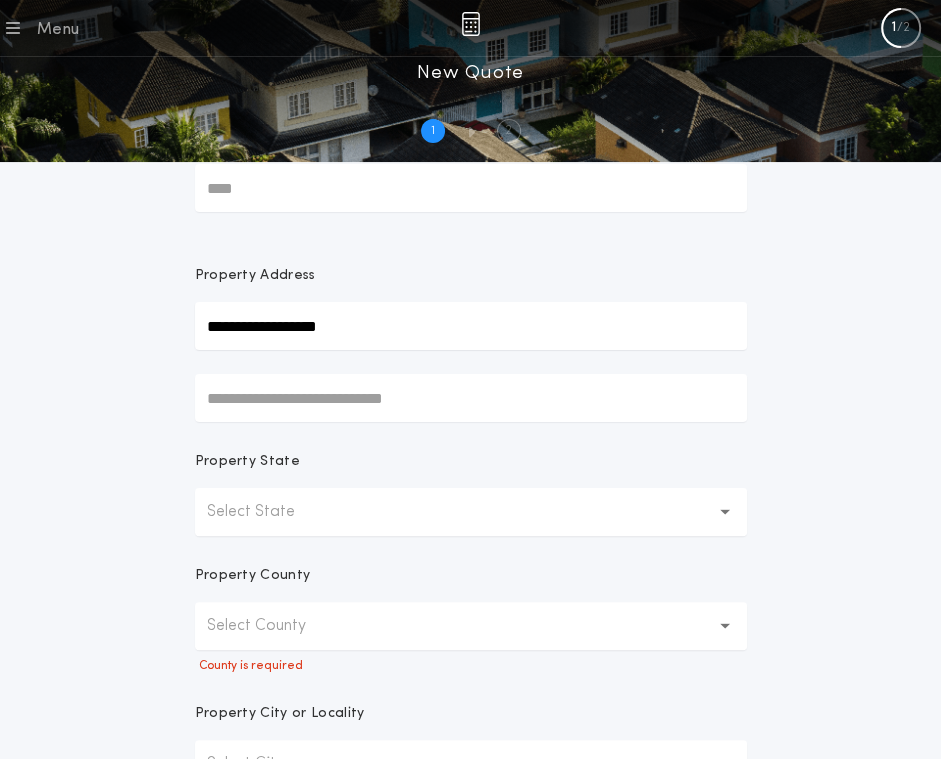 scroll, scrollTop: 83, scrollLeft: 0, axis: vertical 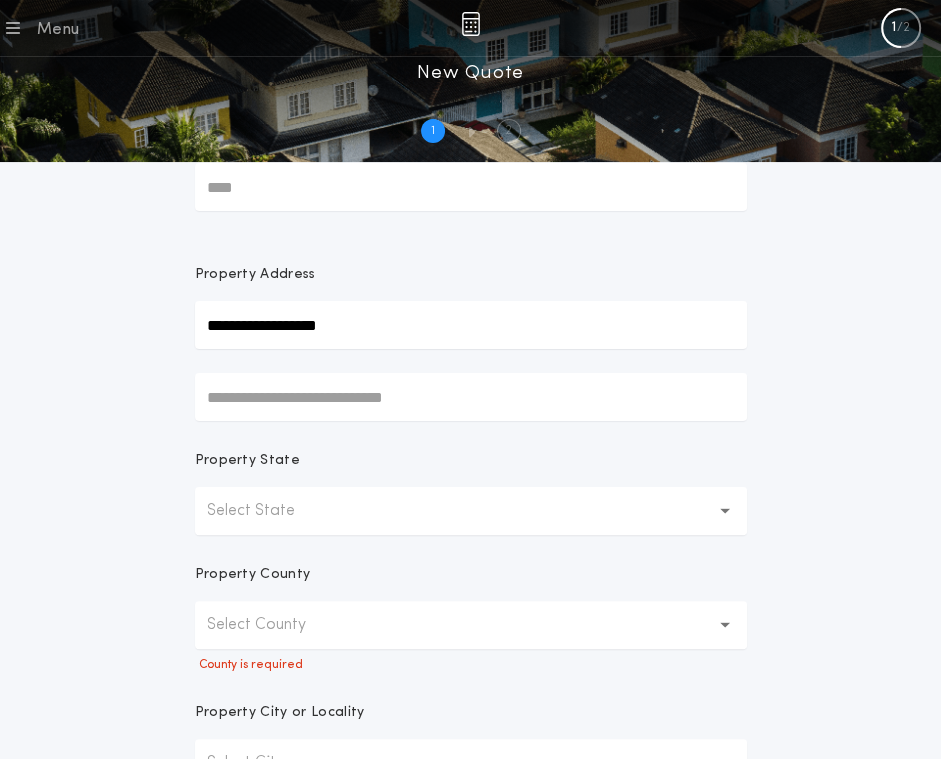 click on "**********" at bounding box center (471, 325) 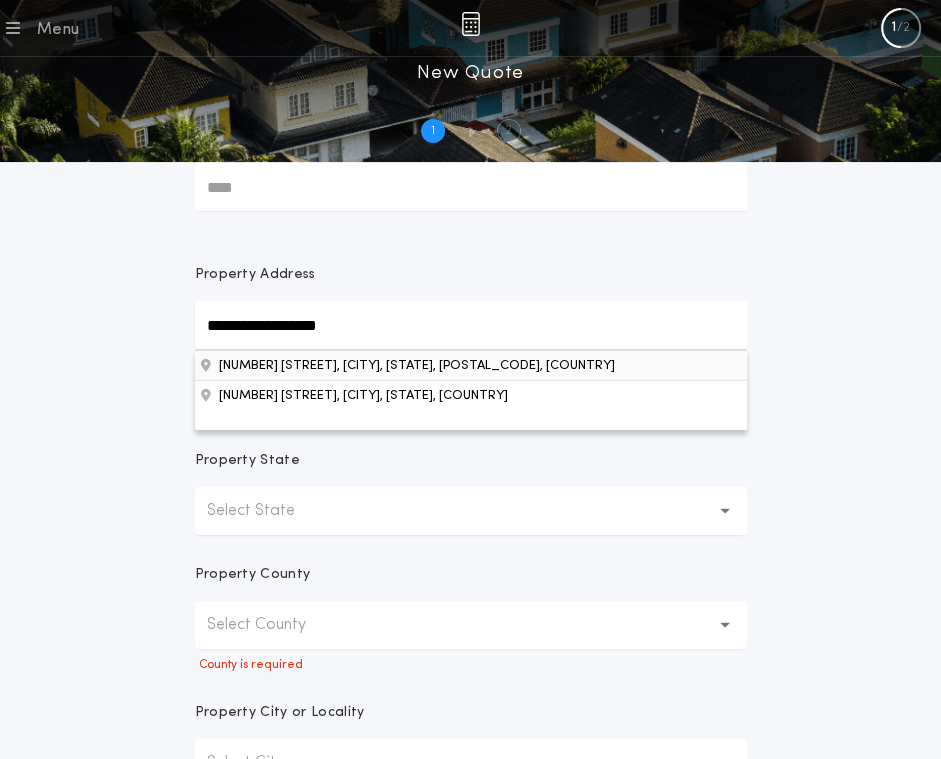 click on "[NUMBER] [STREET], [CITY], [STATE], [POSTAL_CODE], [COUNTRY]" at bounding box center (471, 365) 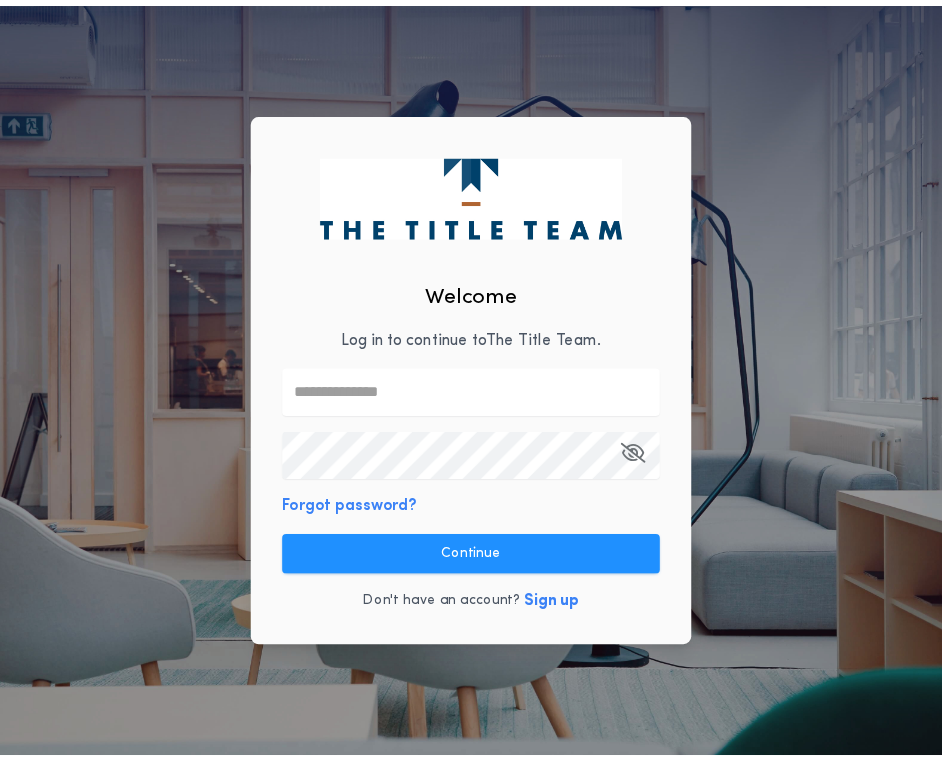 scroll, scrollTop: 0, scrollLeft: 0, axis: both 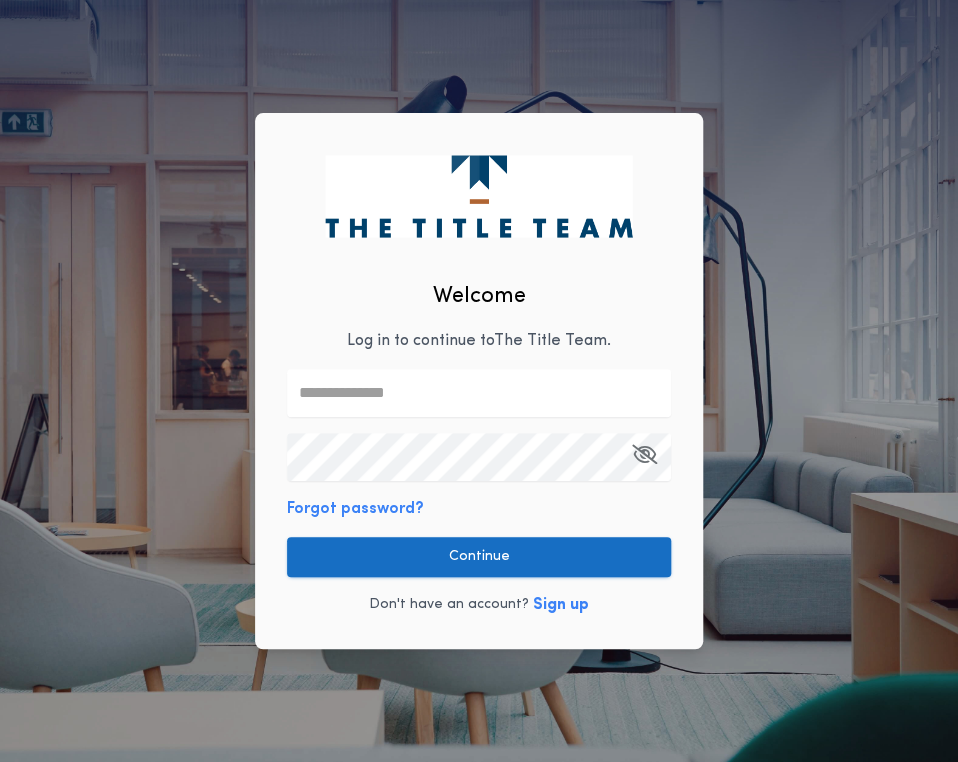 type on "**********" 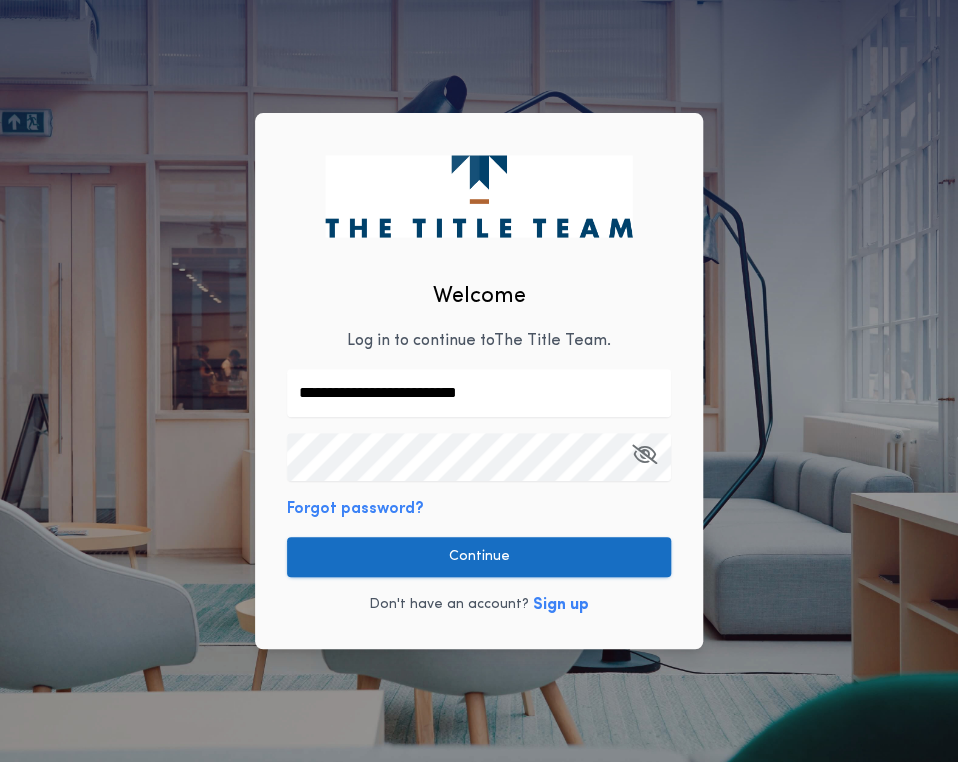 click on "Continue" at bounding box center (479, 557) 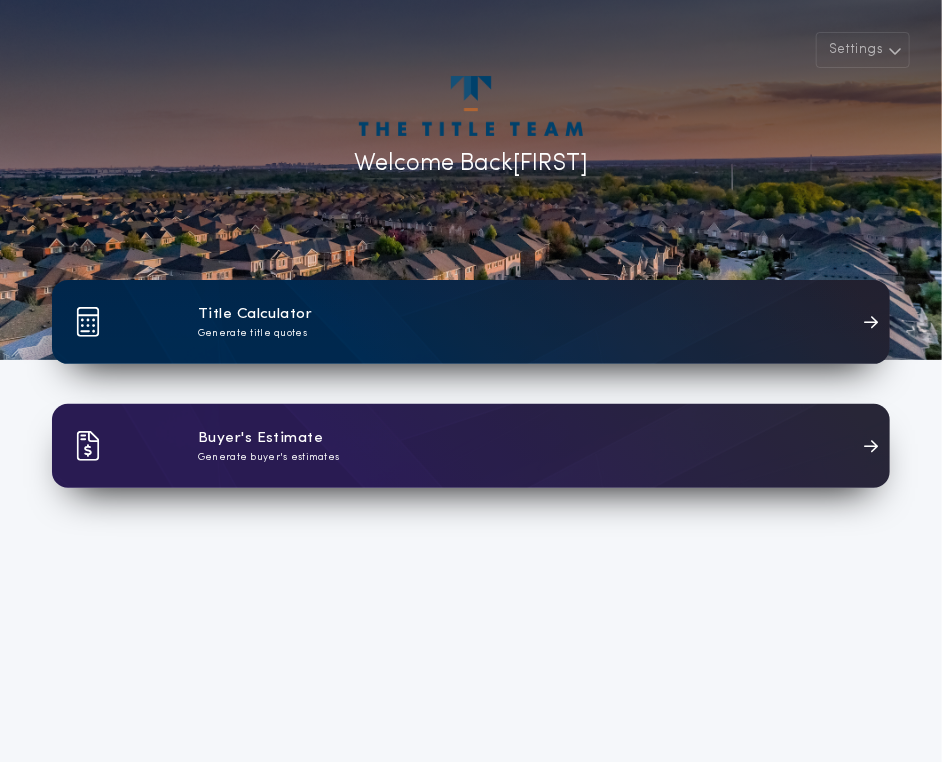click on "Title Calculator Generate title quotes" at bounding box center (471, 322) 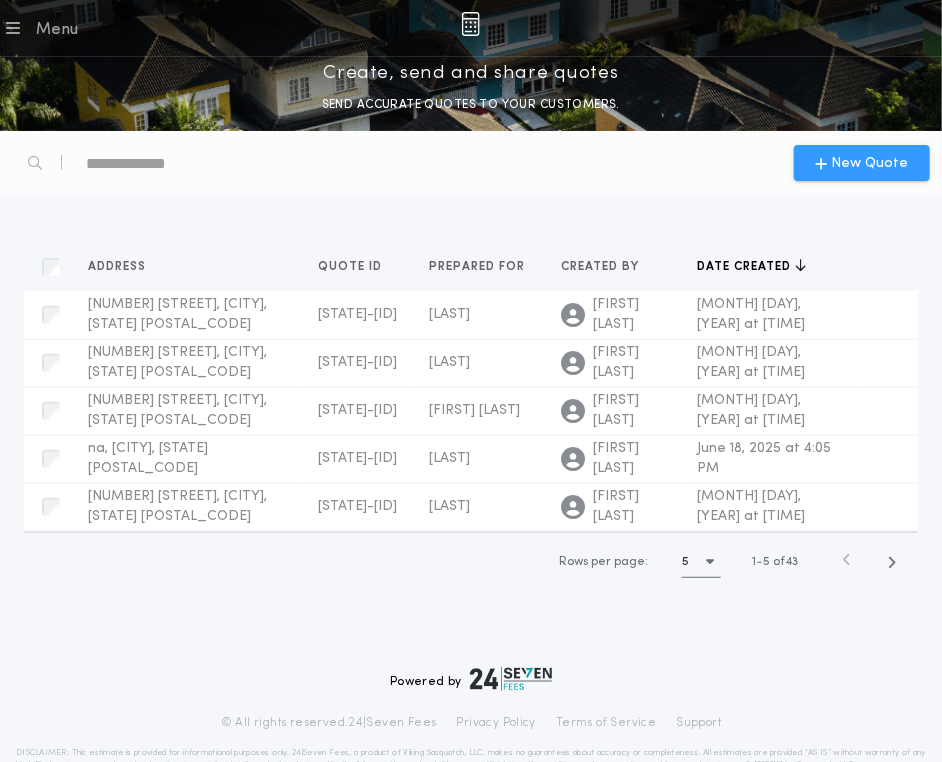click on "New Quote" at bounding box center (862, 163) 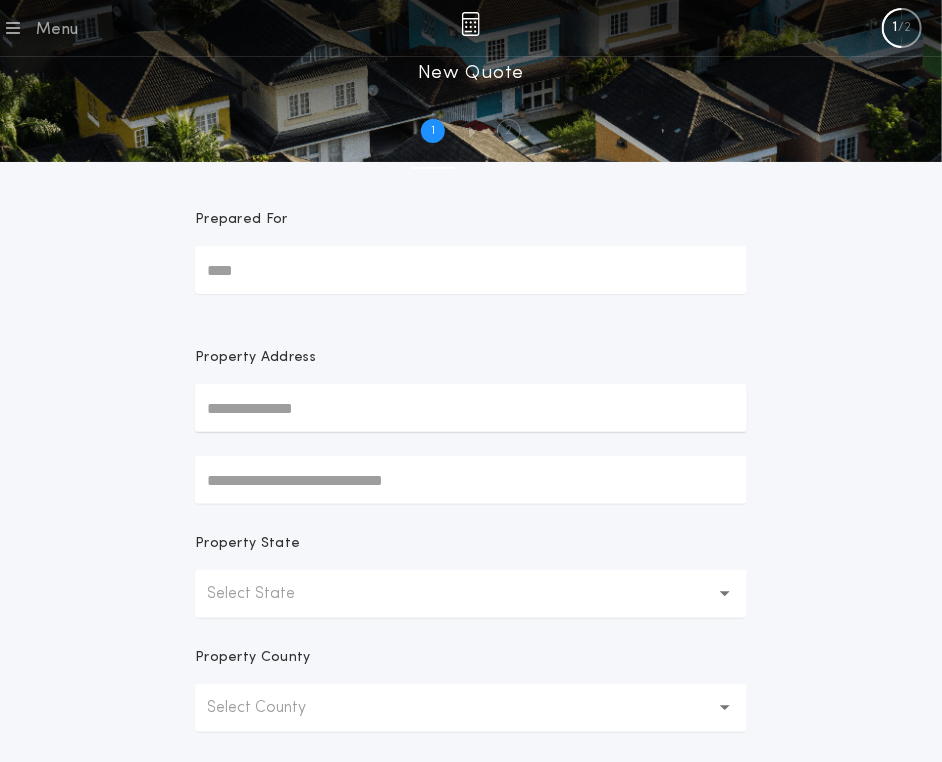 click at bounding box center [471, 408] 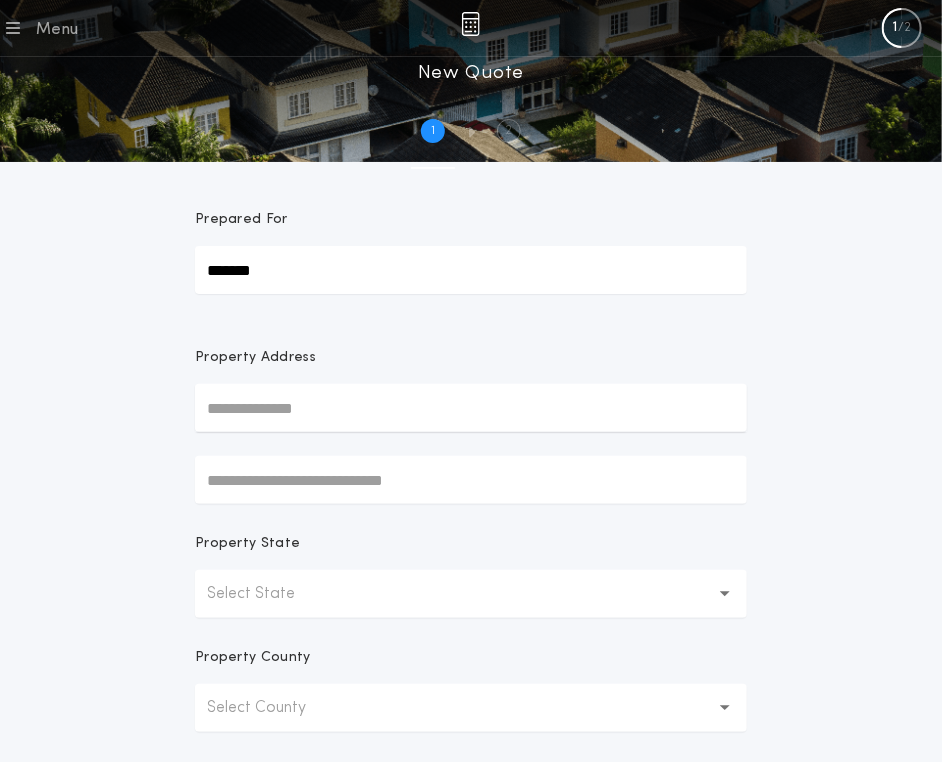 type on "*******" 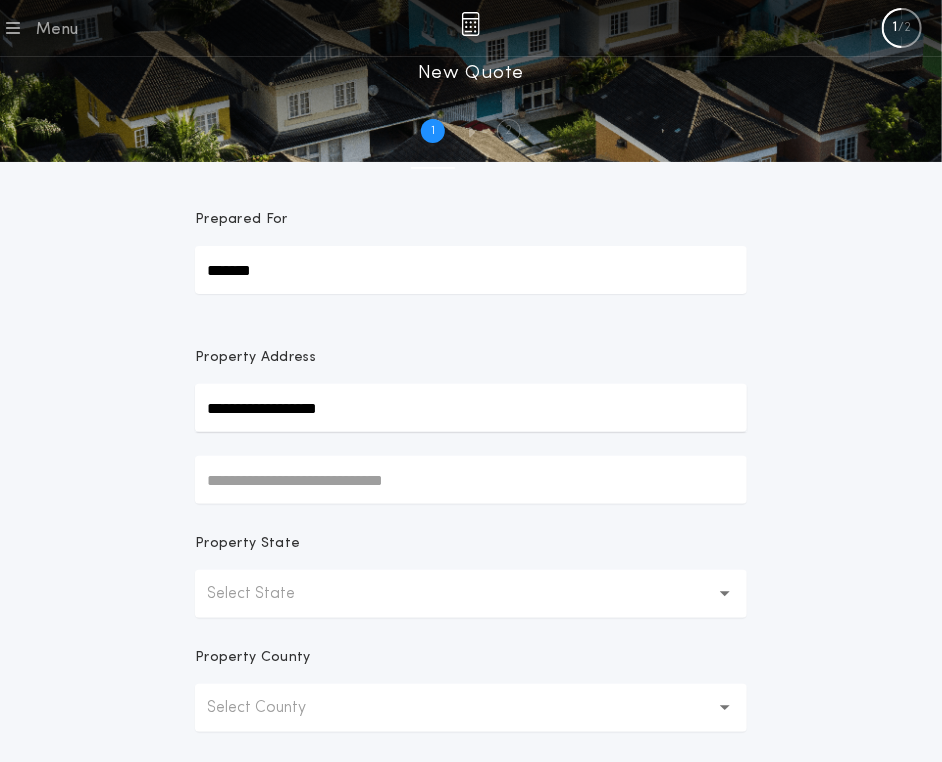 type on "**********" 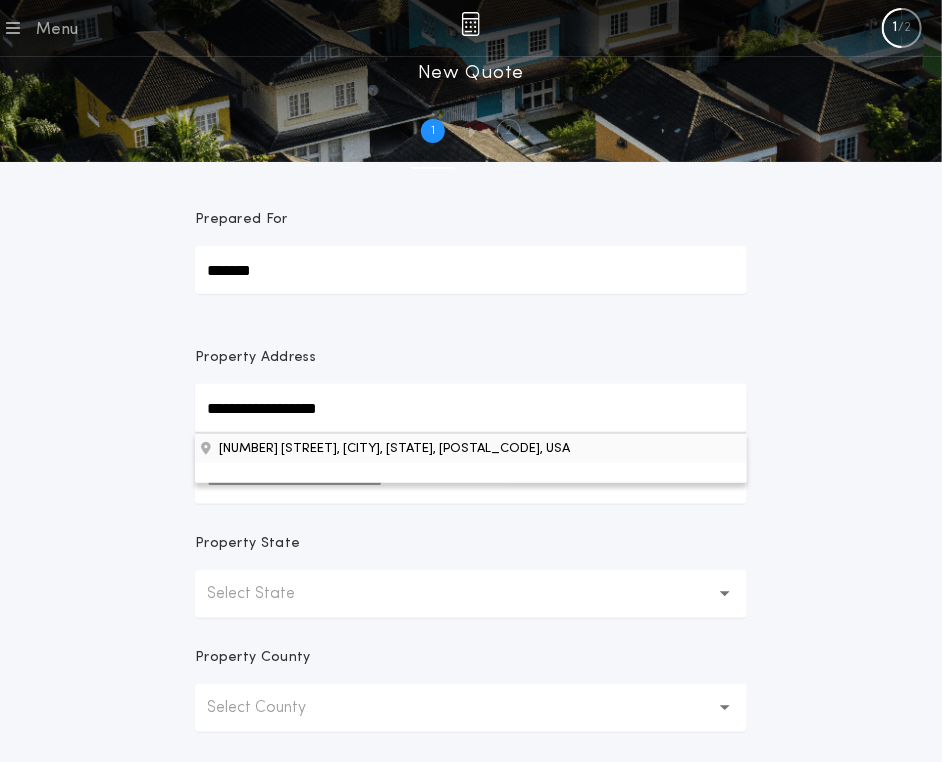 click on "[NUMBER] [STREET], [CITY], [STATE], [POSTAL_CODE], [COUNTRY]" at bounding box center (471, 448) 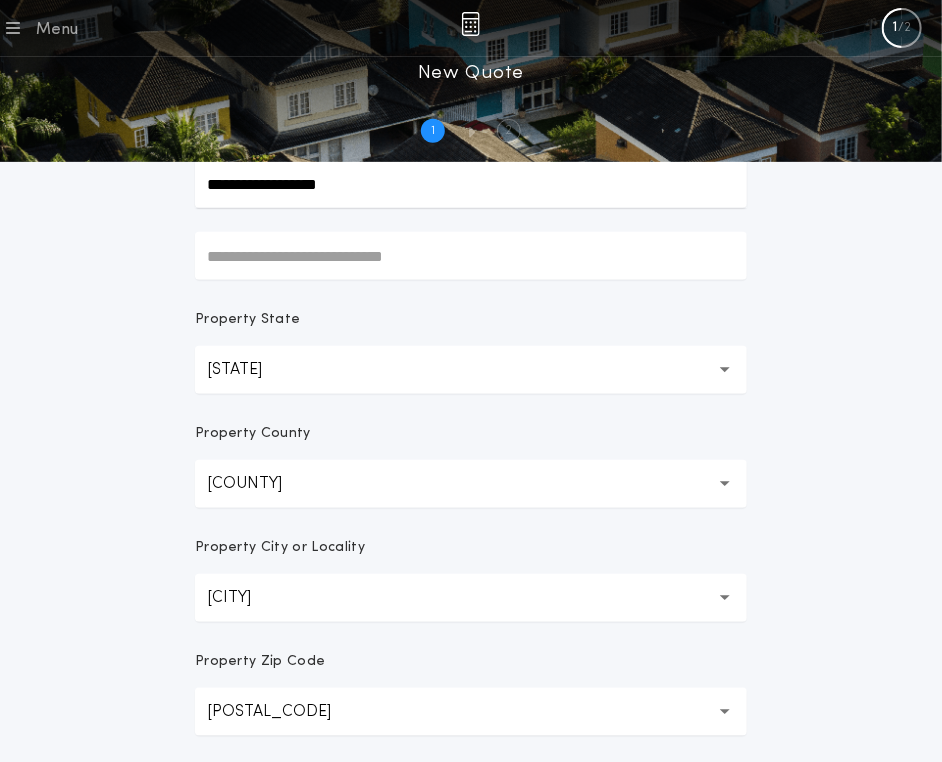 scroll, scrollTop: 228, scrollLeft: 0, axis: vertical 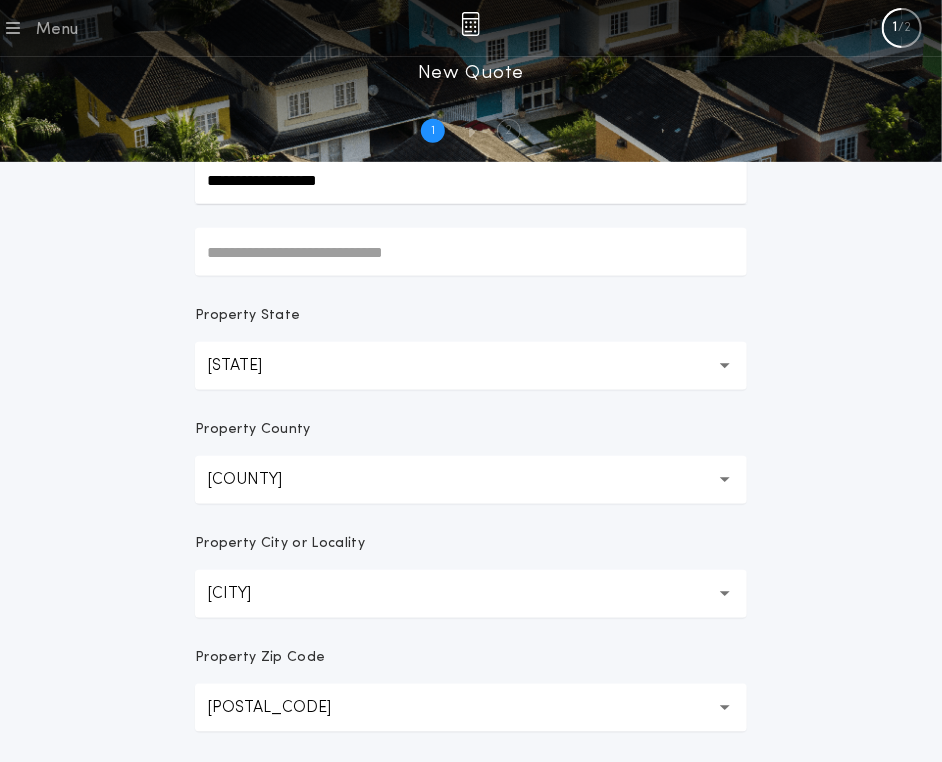 drag, startPoint x: 321, startPoint y: 605, endPoint x: 291, endPoint y: 605, distance: 30 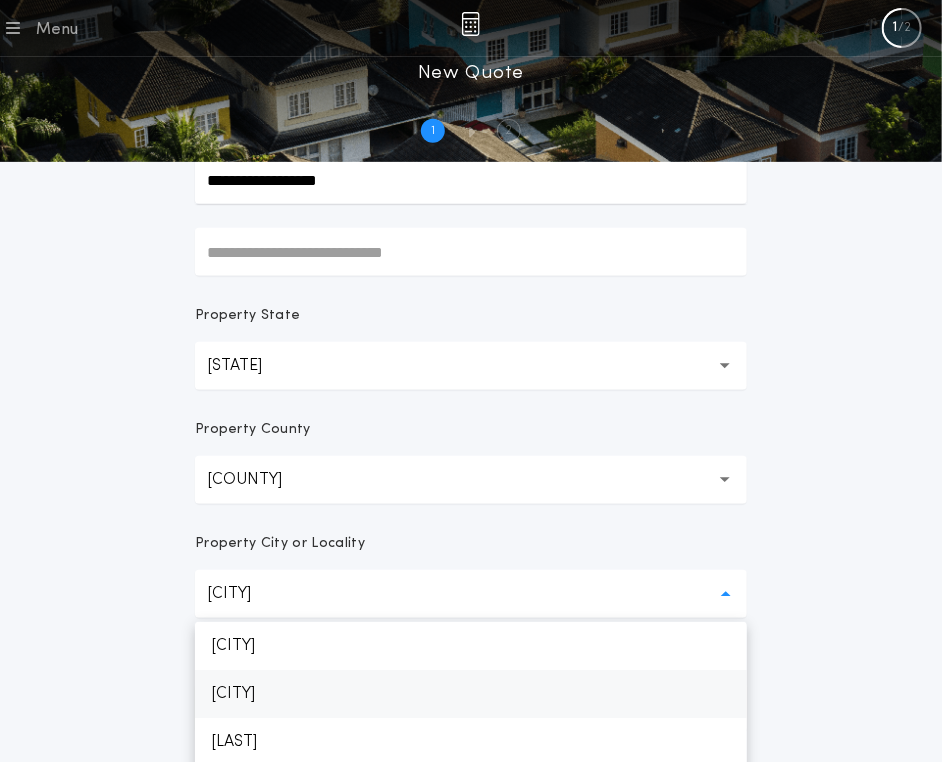 scroll, scrollTop: 288, scrollLeft: 0, axis: vertical 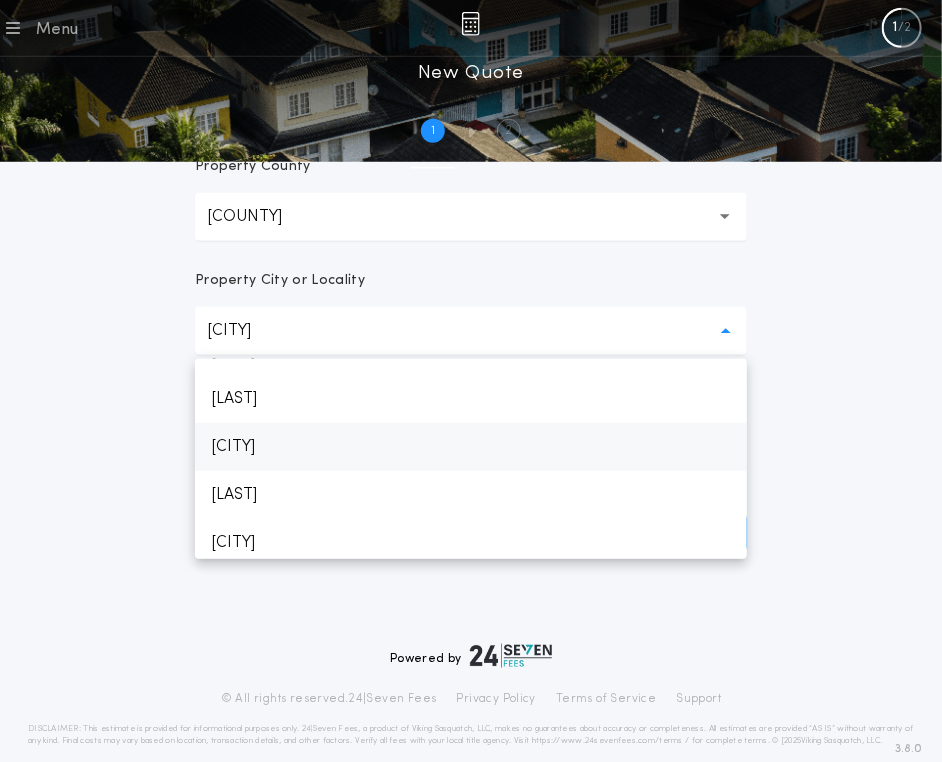 click on "Lincoln" at bounding box center [471, 447] 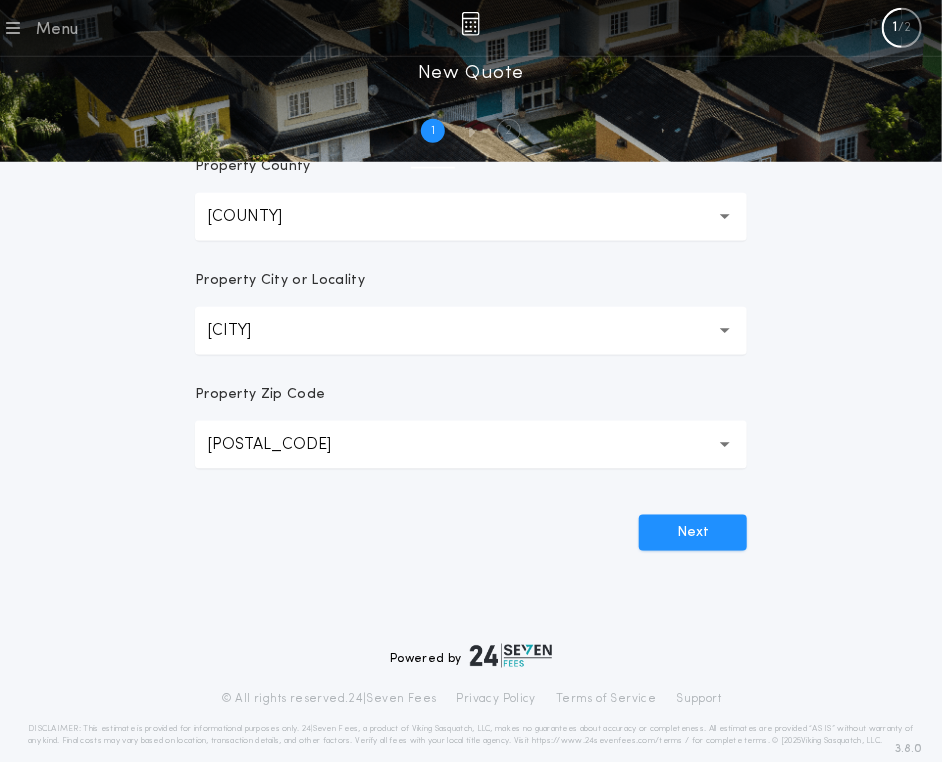 click on "**********" at bounding box center [471, 68] 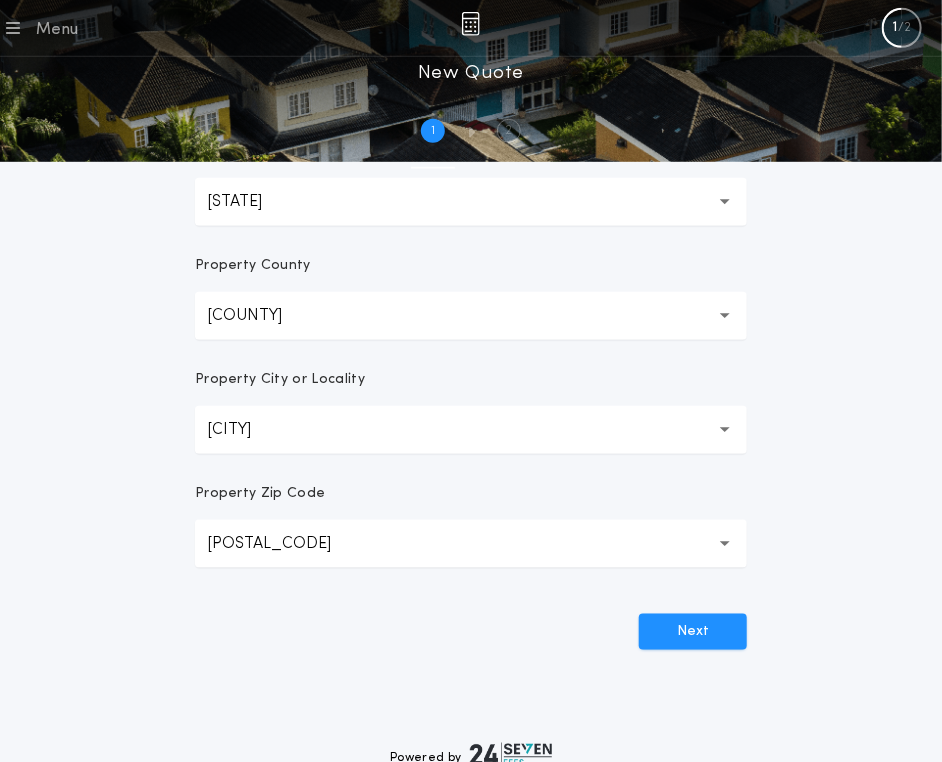 scroll, scrollTop: 436, scrollLeft: 0, axis: vertical 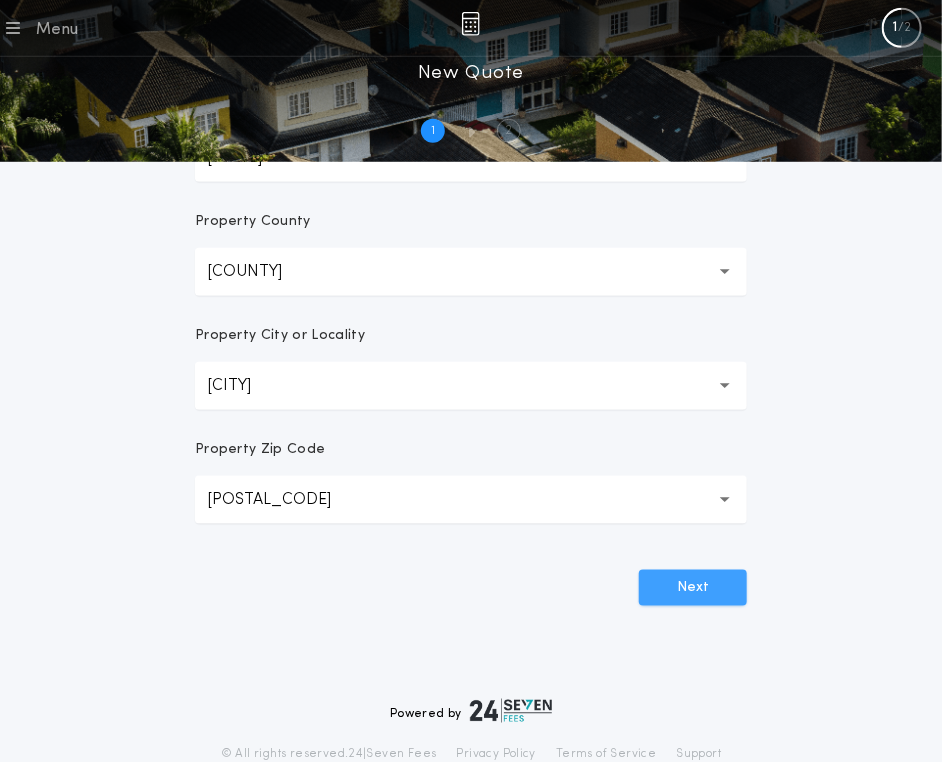 click on "Next" at bounding box center (693, 588) 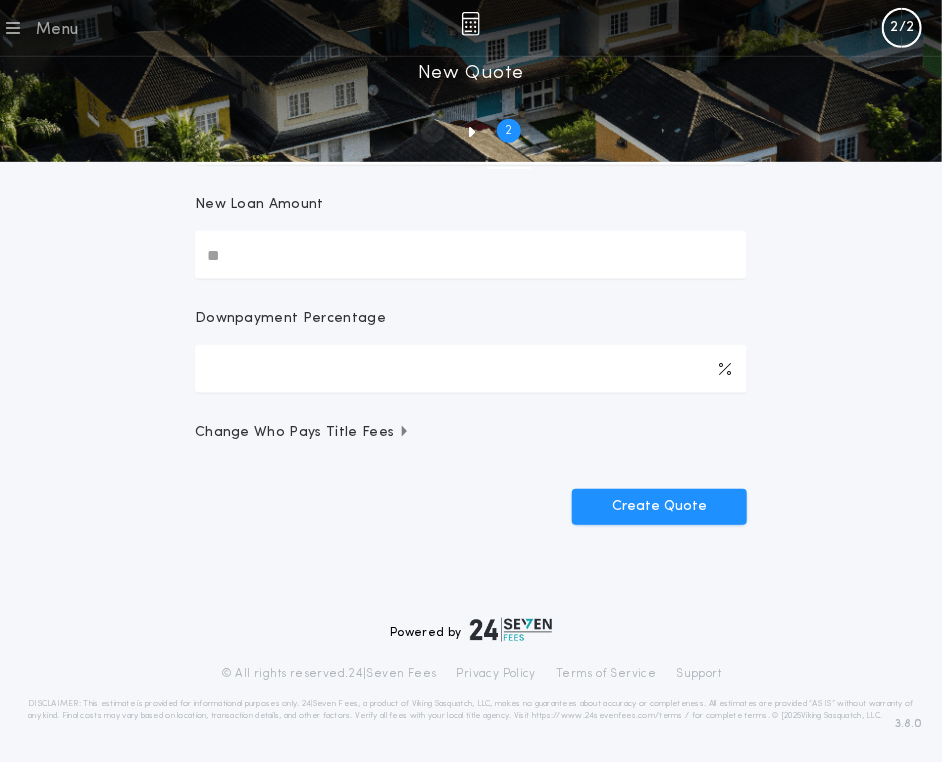 scroll, scrollTop: 0, scrollLeft: 0, axis: both 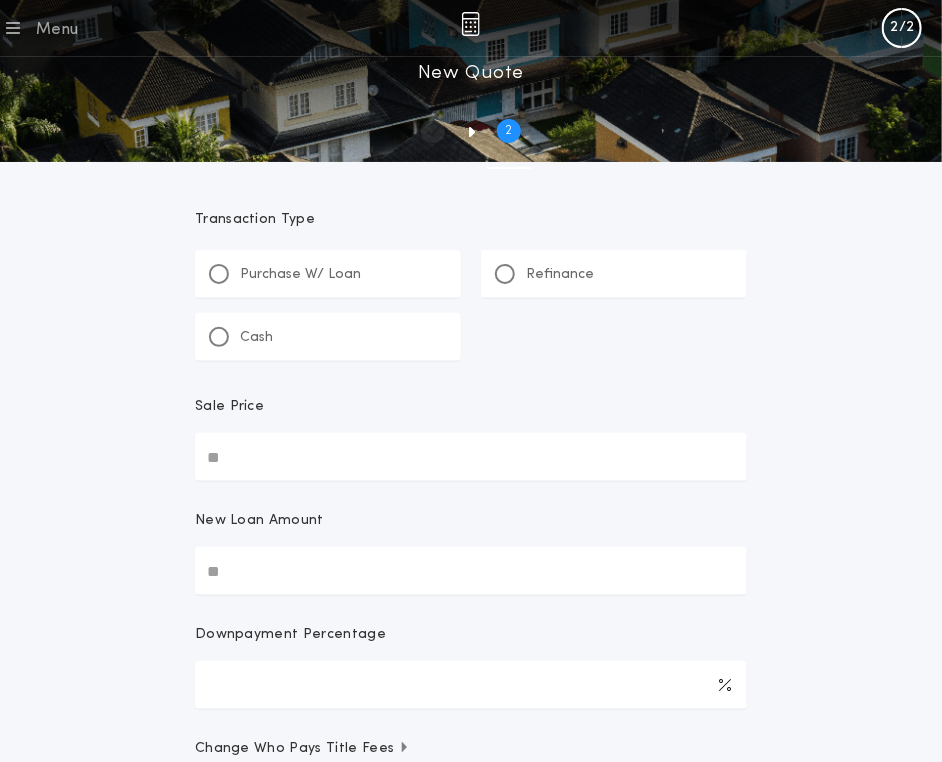 click on "Purchase W/ Loan" at bounding box center (300, 275) 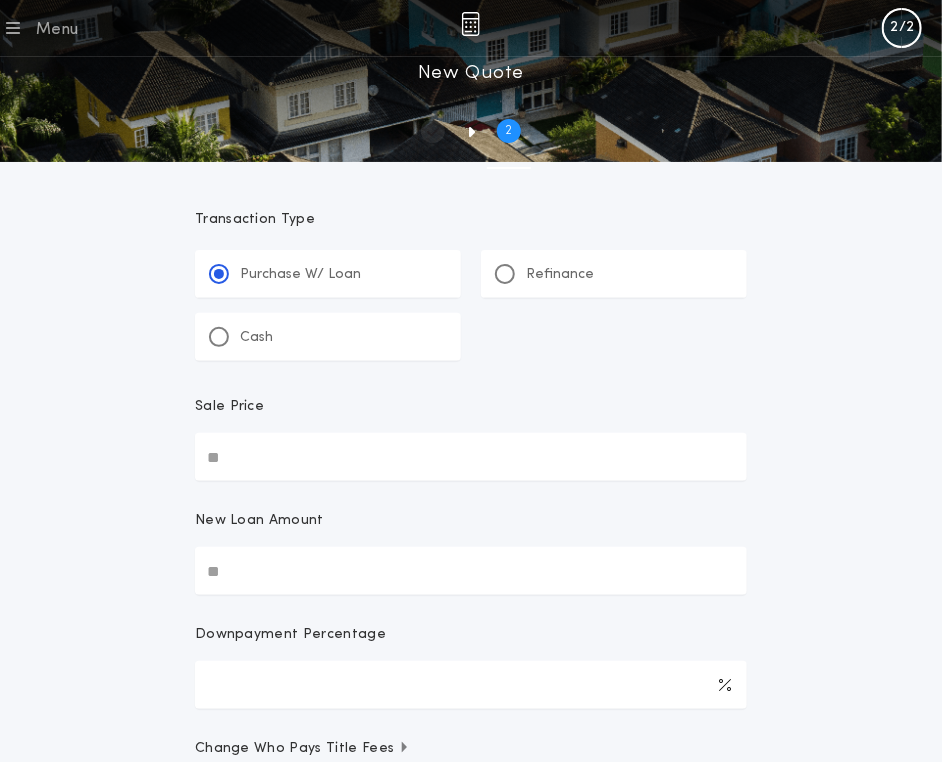click on "**********" at bounding box center (471, 516) 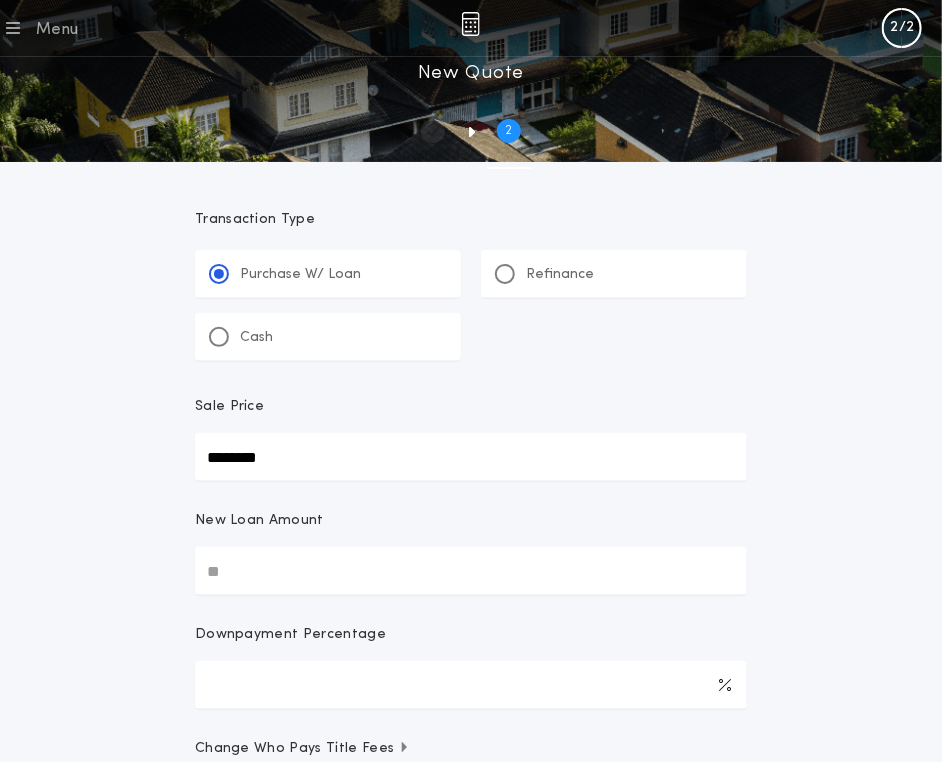 type on "********" 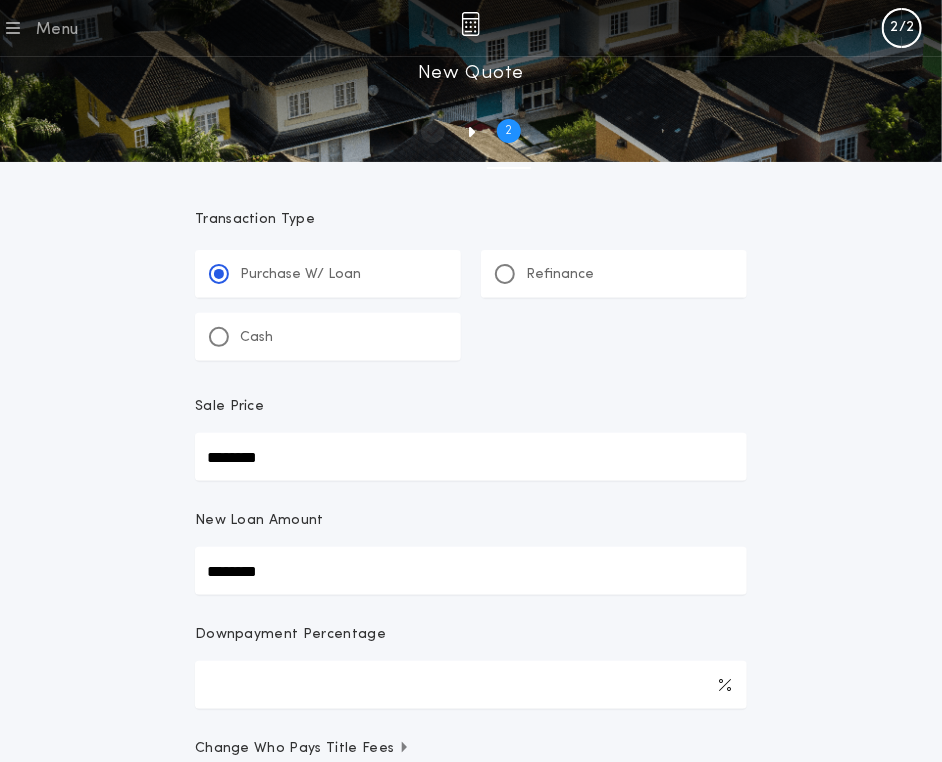 type on "********" 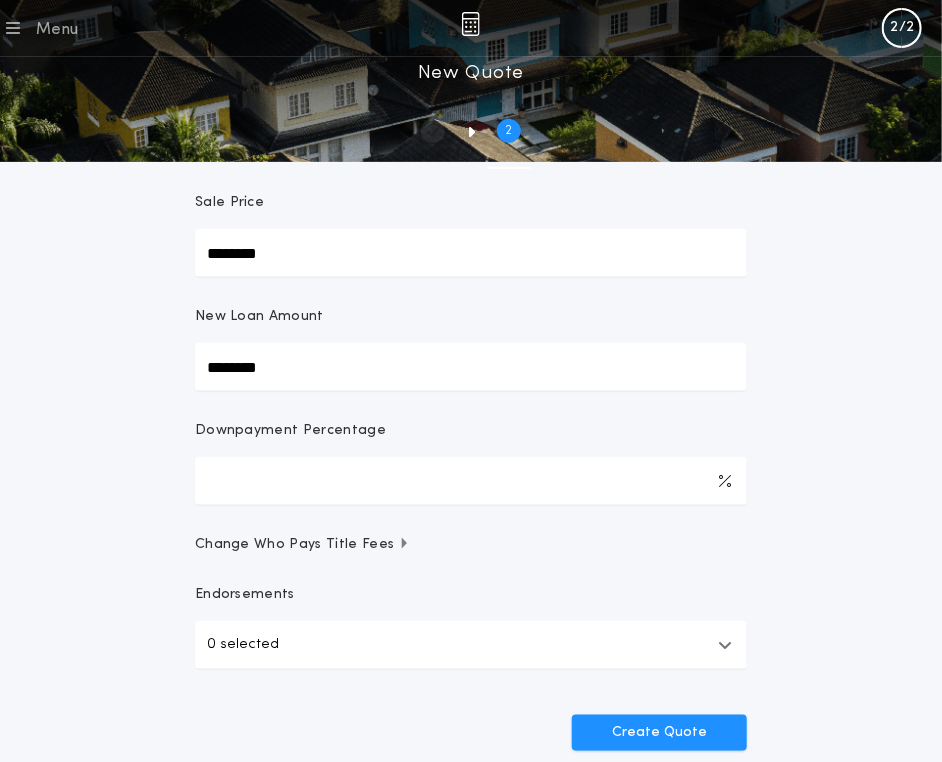 scroll, scrollTop: 209, scrollLeft: 0, axis: vertical 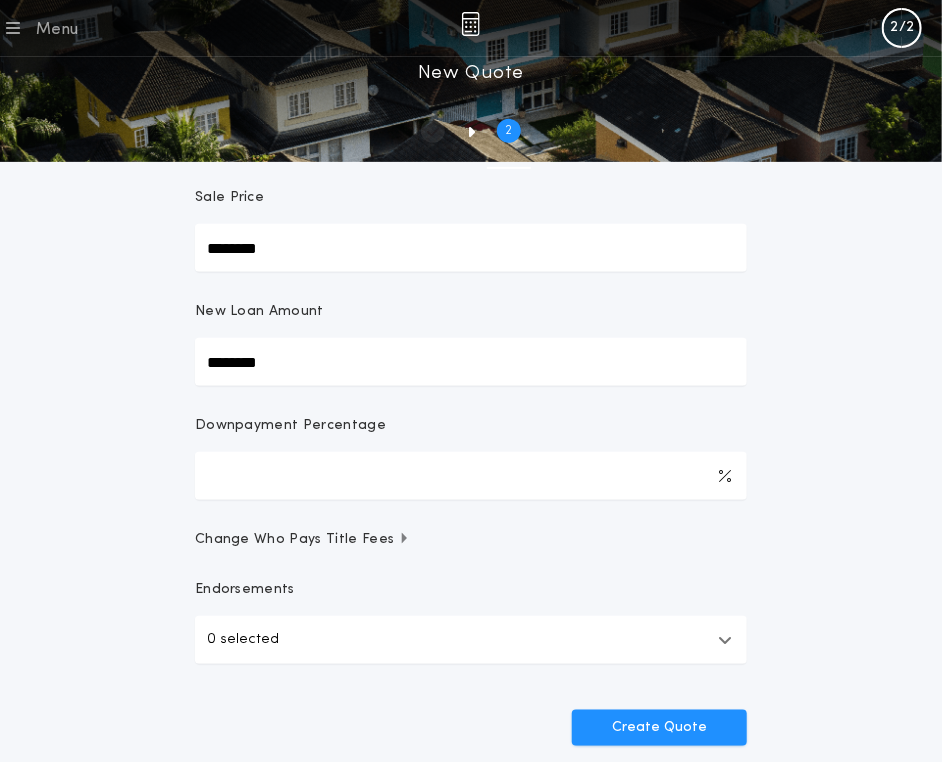 click on "Create Quote" at bounding box center (471, 720) 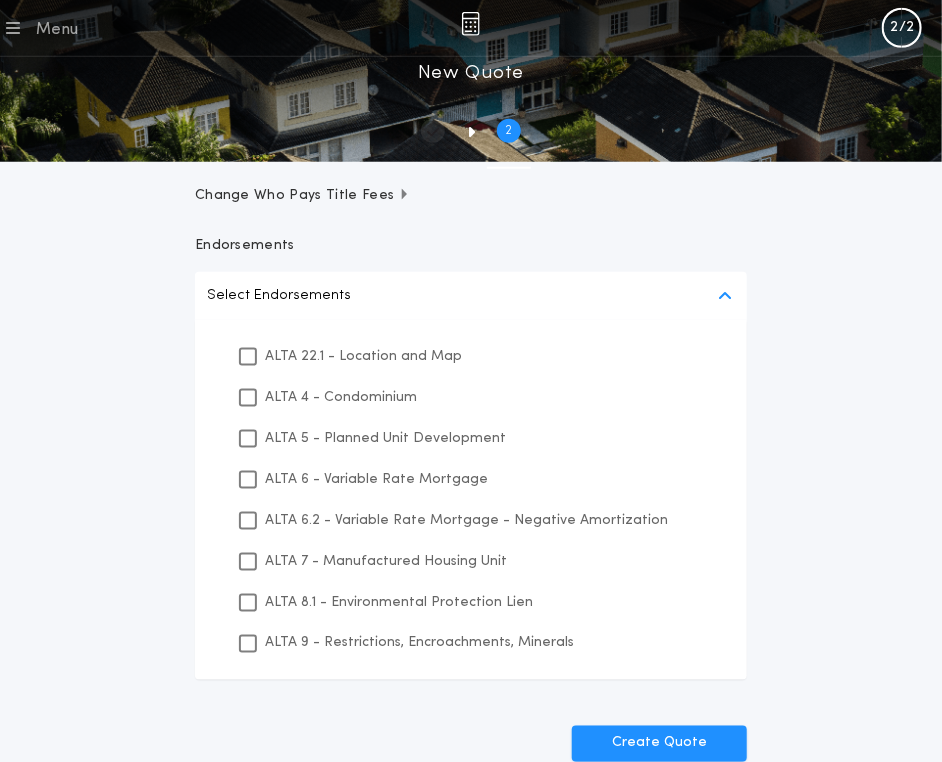 scroll, scrollTop: 536, scrollLeft: 0, axis: vertical 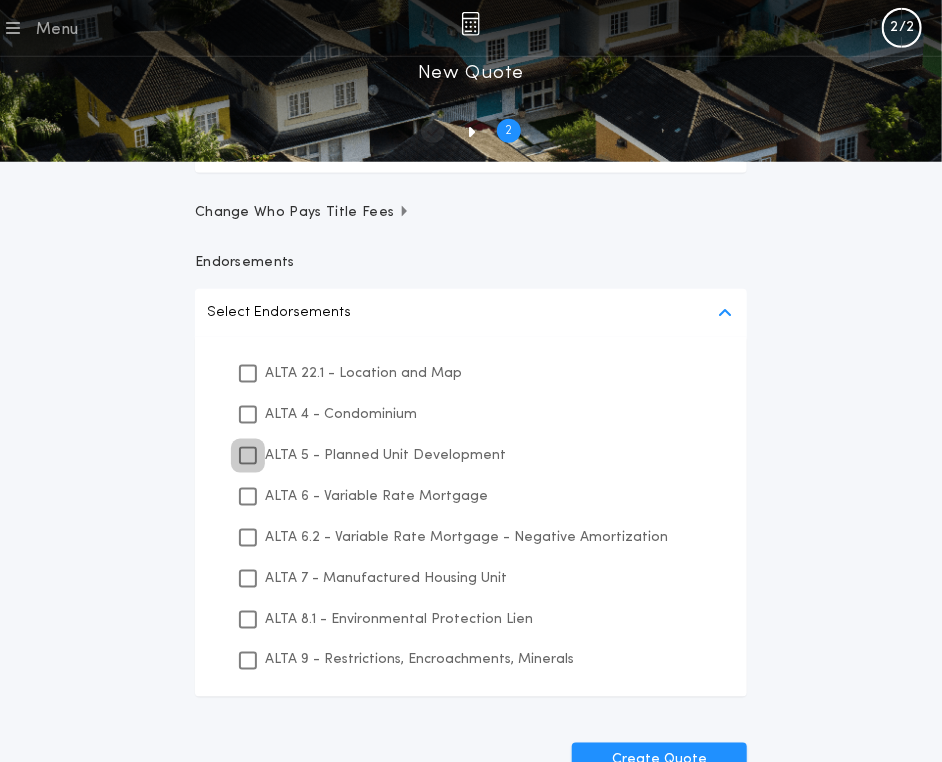 click at bounding box center (248, 456) 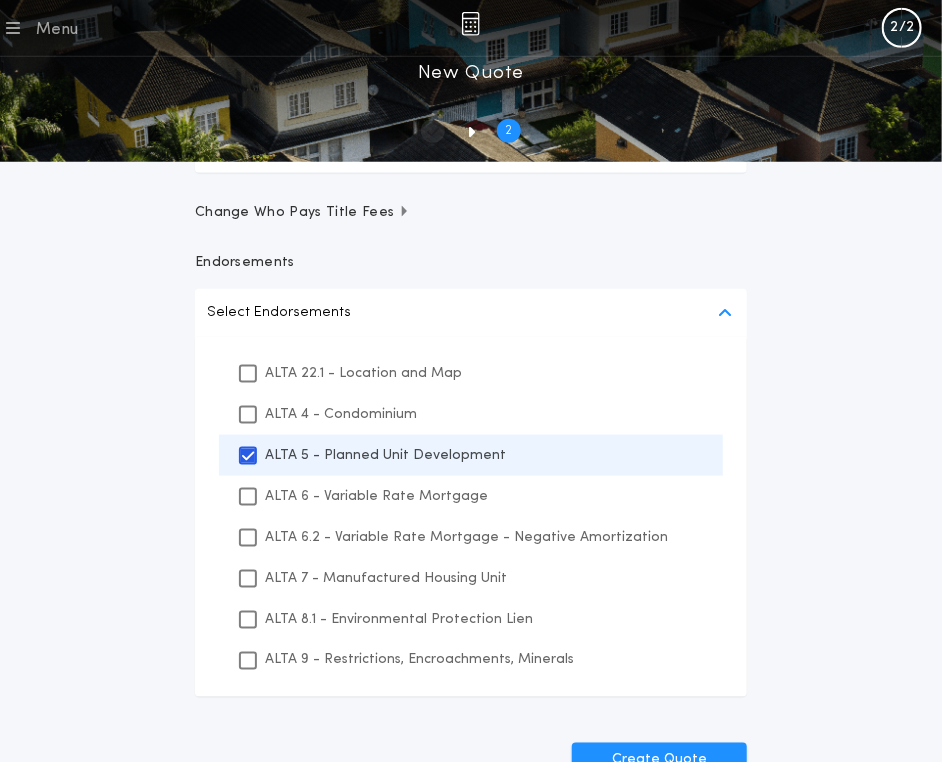 click on "**********" at bounding box center [471, 160] 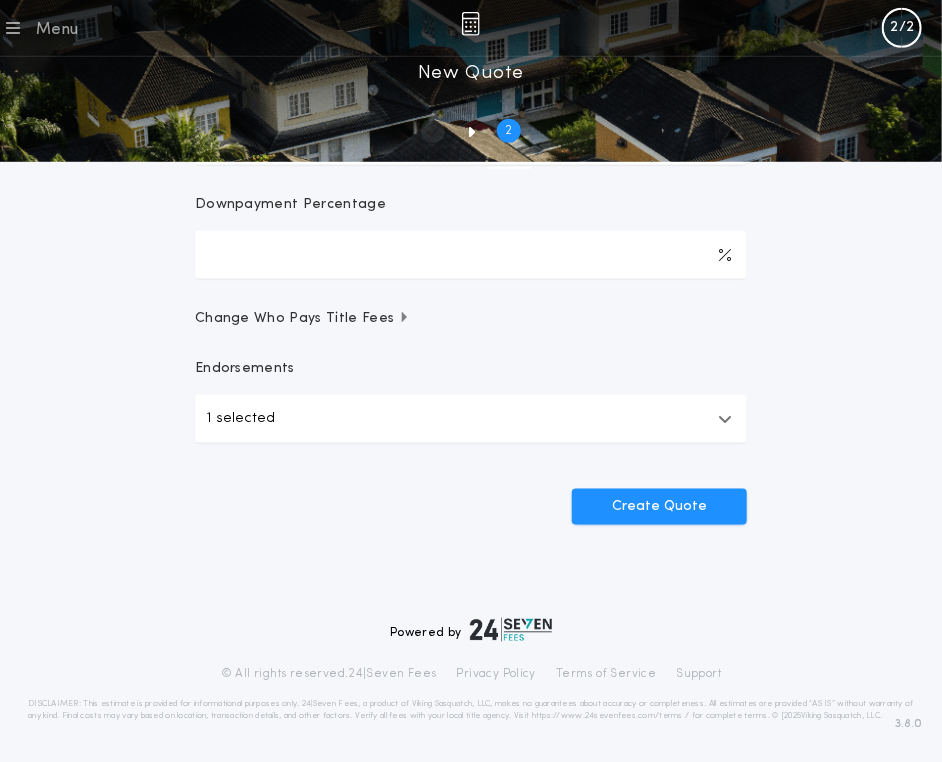 scroll, scrollTop: 442, scrollLeft: 0, axis: vertical 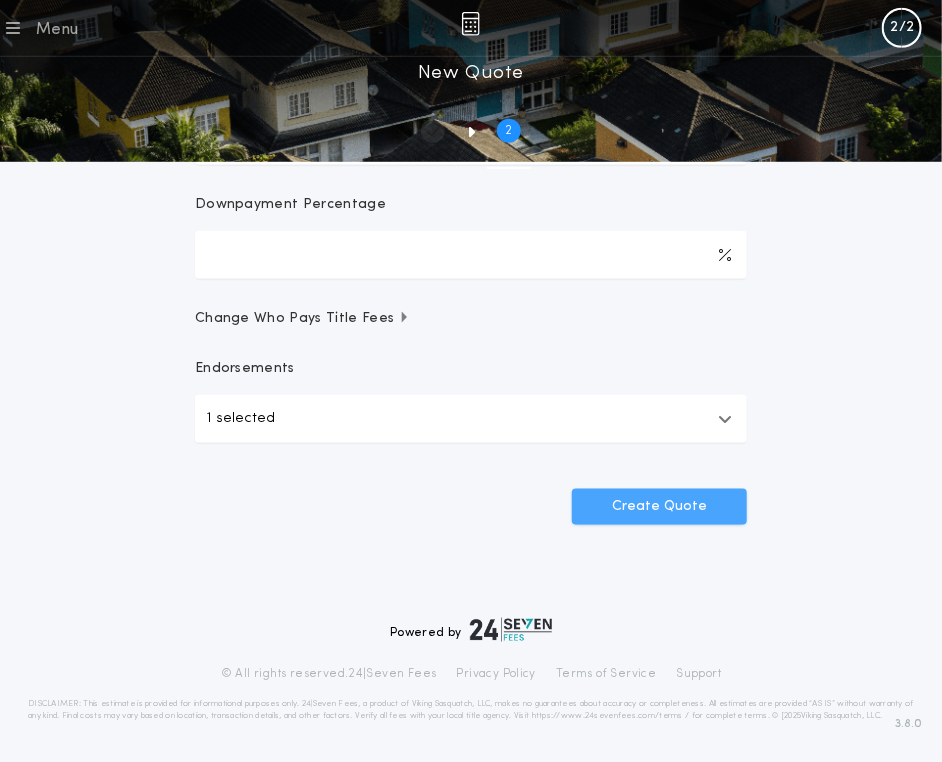 click on "Create Quote" at bounding box center (659, 507) 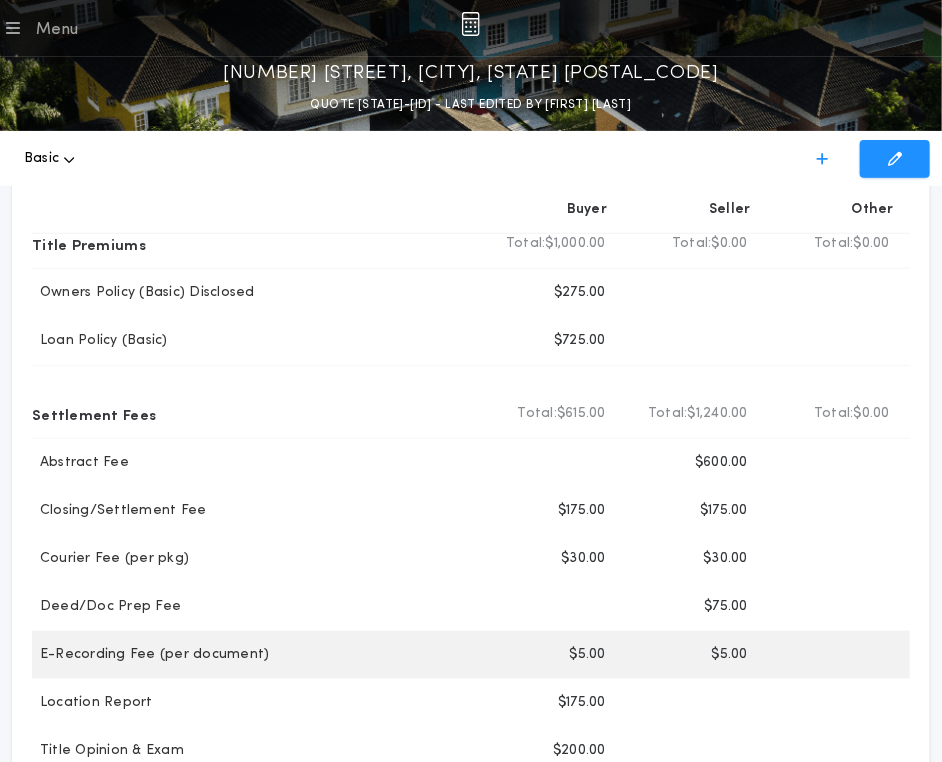 scroll, scrollTop: 0, scrollLeft: 0, axis: both 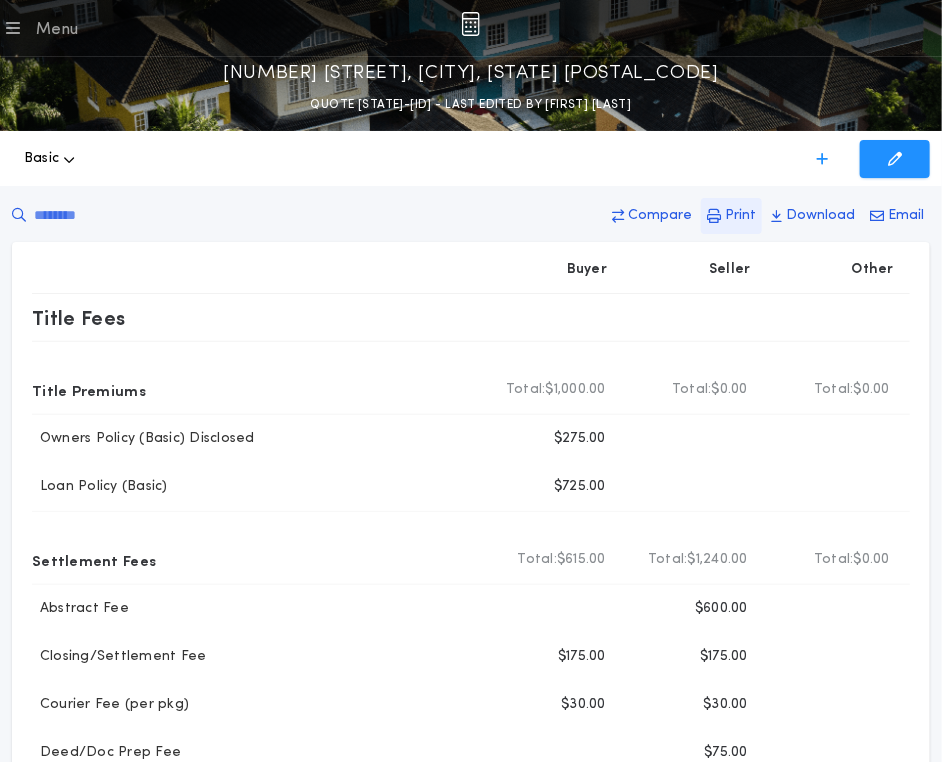 click on "Print" at bounding box center (660, 216) 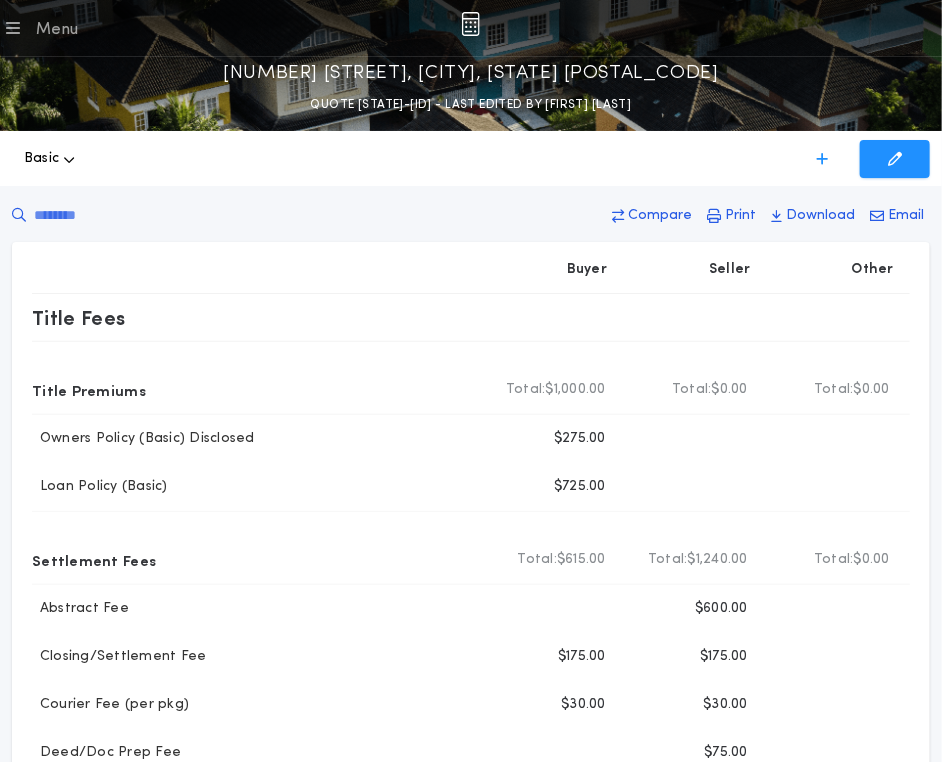 click on "Menu" at bounding box center (57, 30) 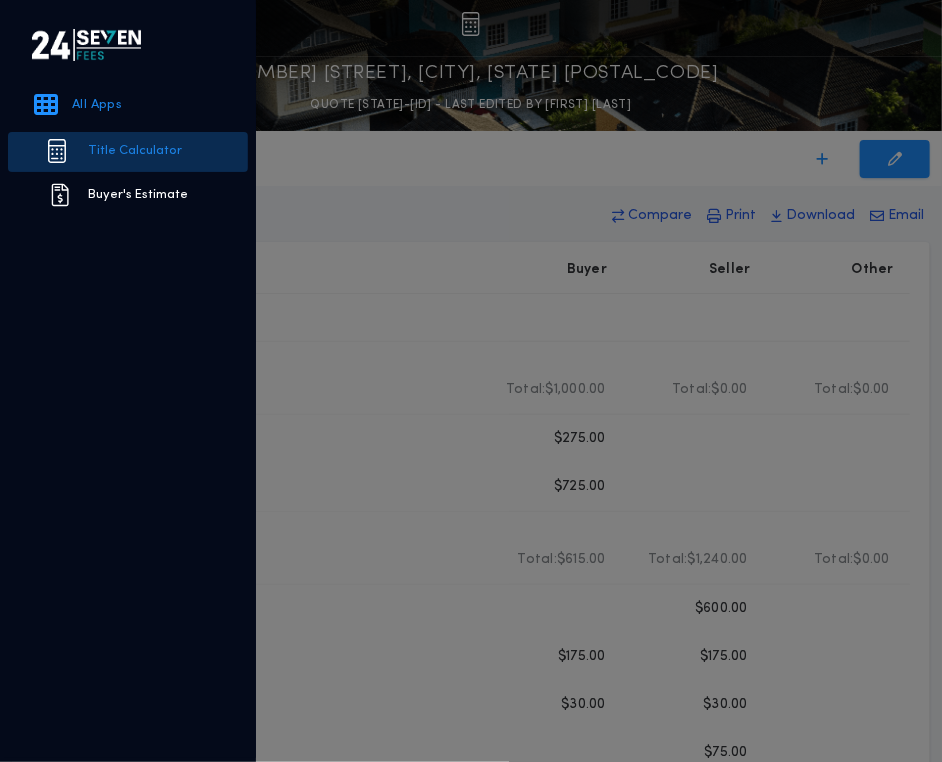 click on "Title Calculator" at bounding box center [128, 152] 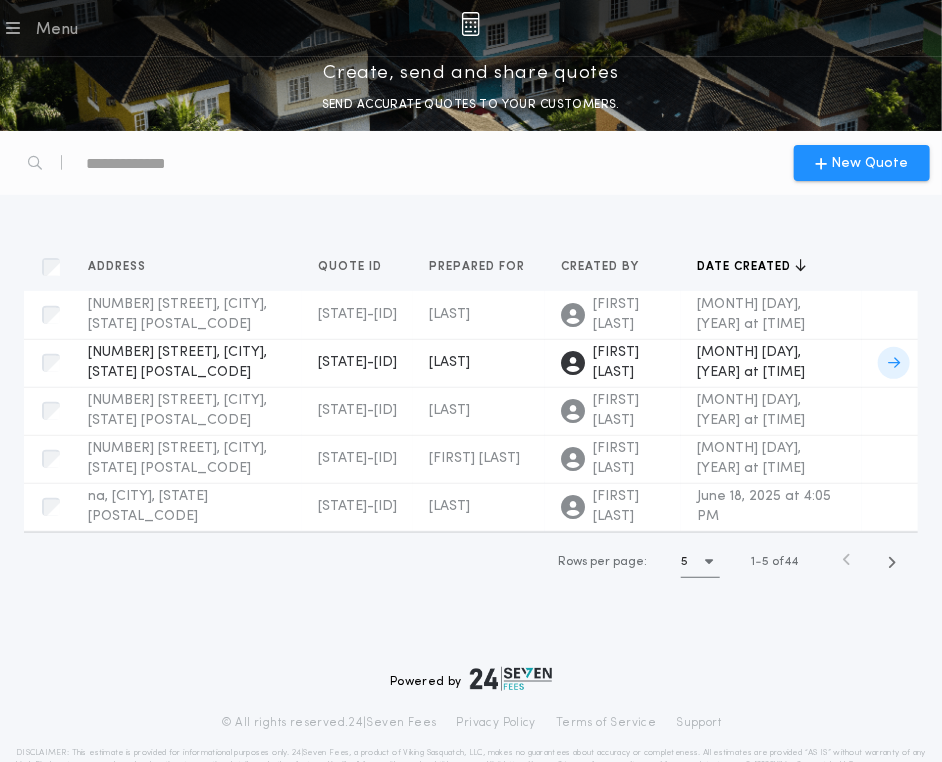 click on "4405 34th Ave NW, Mandan, ND 58554 ND-10699-TC Prepared for   Tae Pifer" at bounding box center [52, 315] 